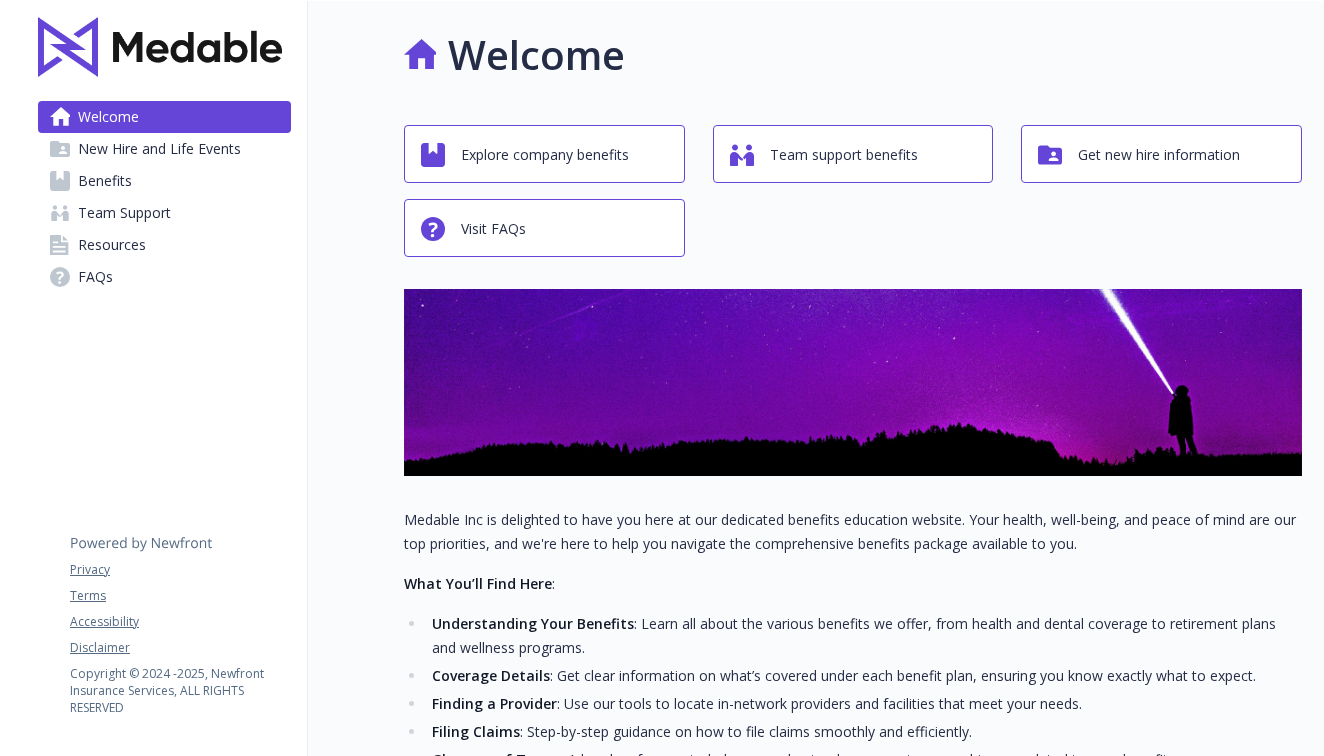 scroll, scrollTop: 0, scrollLeft: 0, axis: both 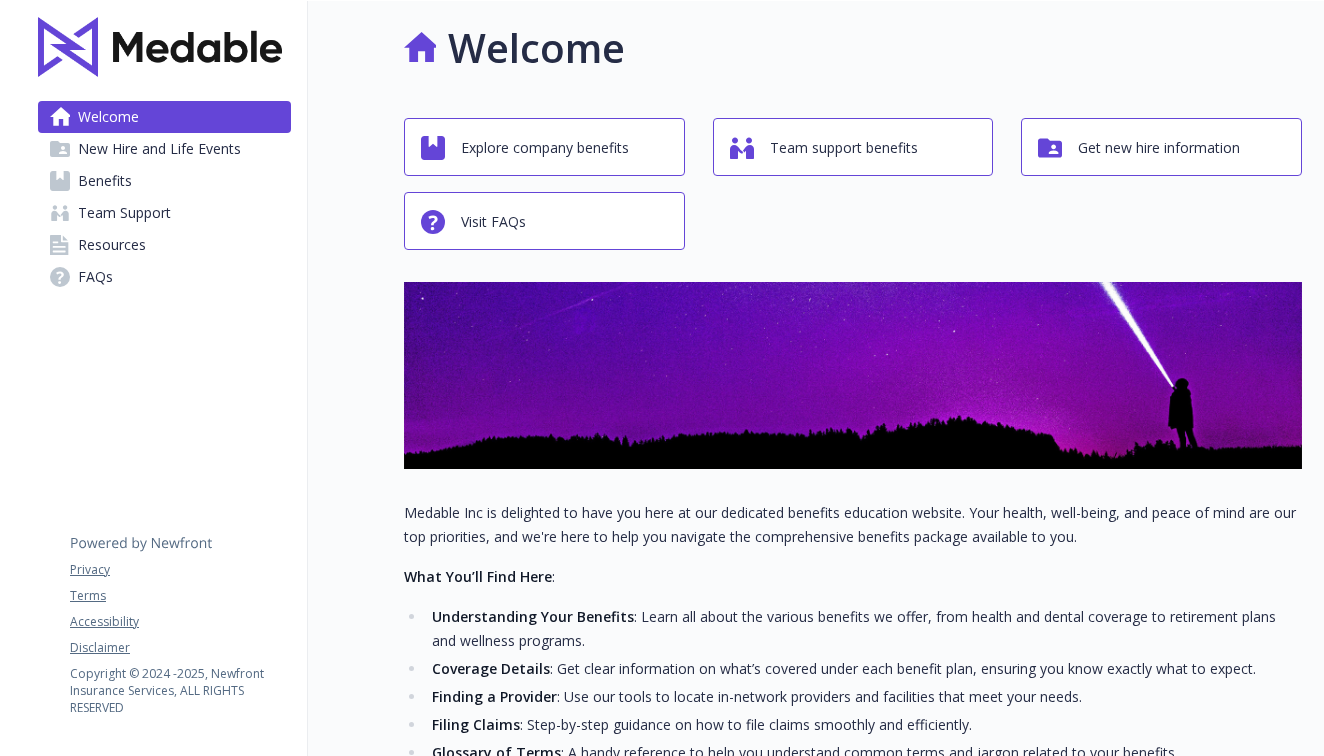 click on "Explore company benefits" at bounding box center (545, 148) 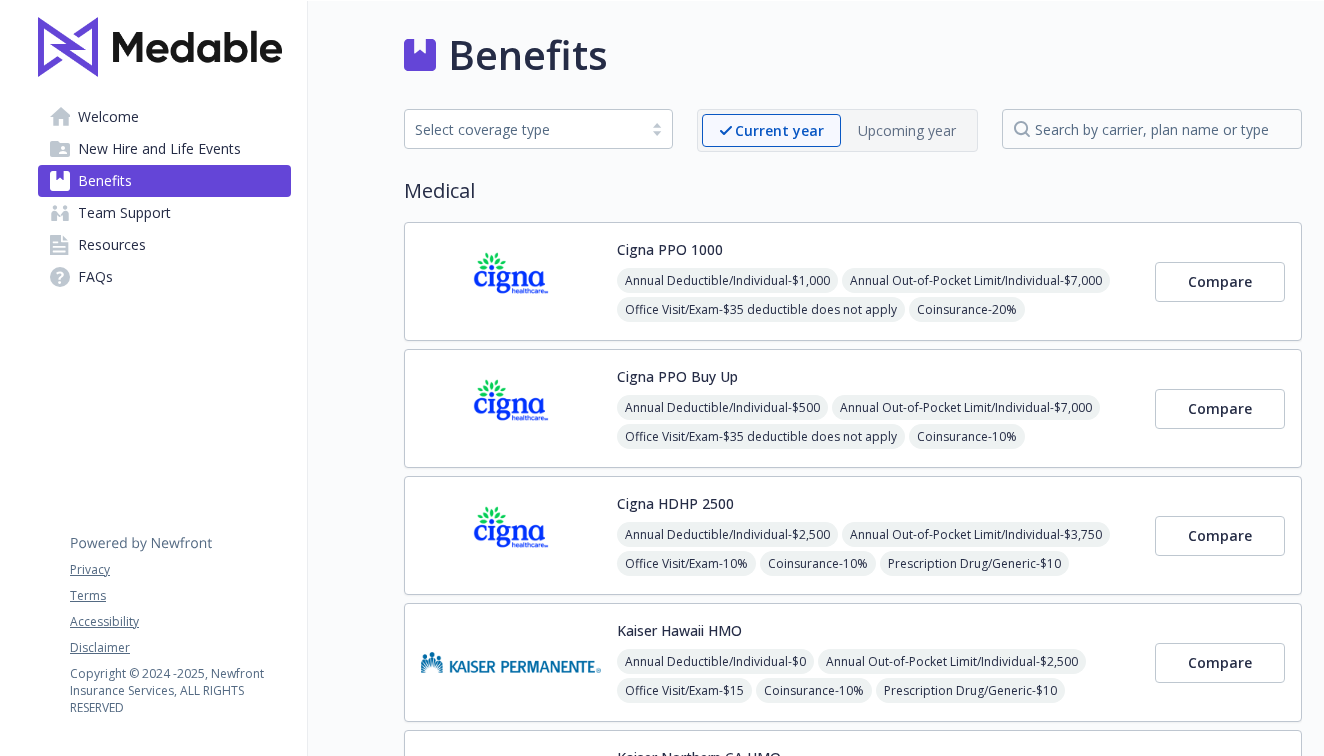 scroll, scrollTop: 0, scrollLeft: 0, axis: both 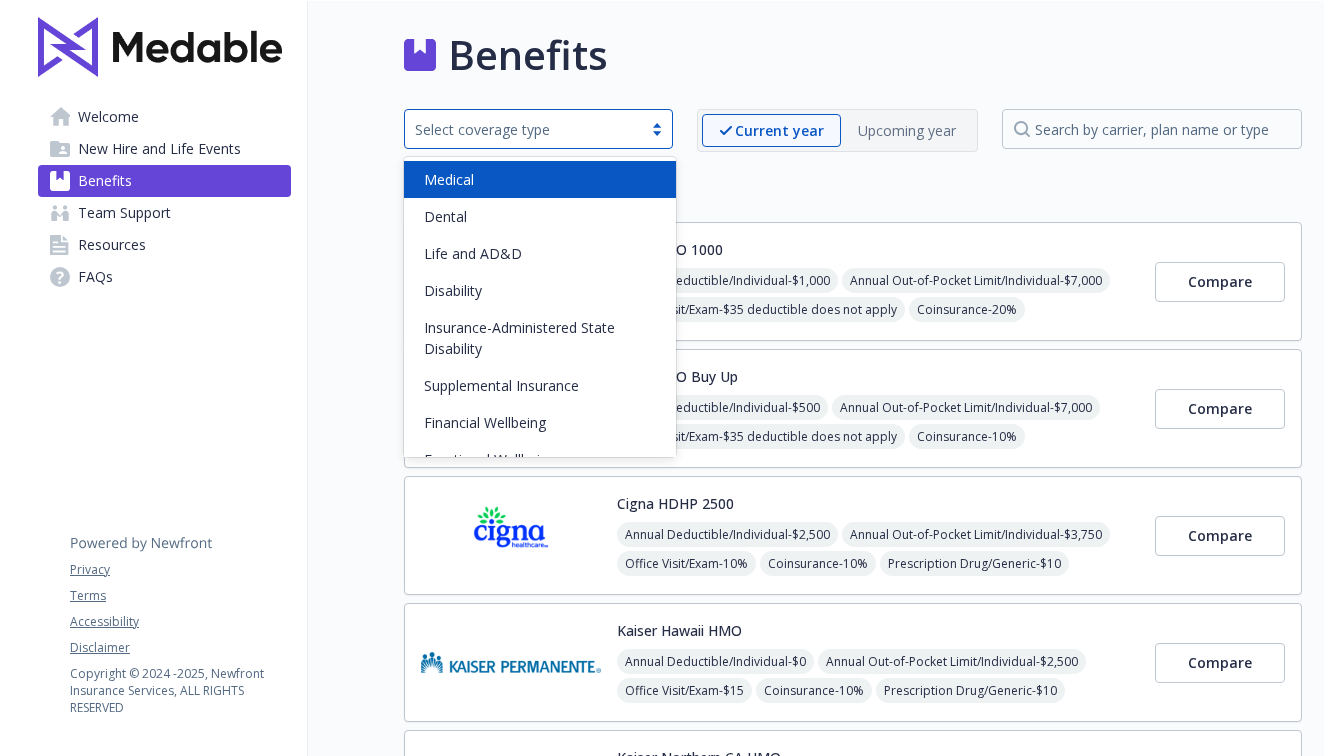 click on "Select coverage type" at bounding box center [523, 129] 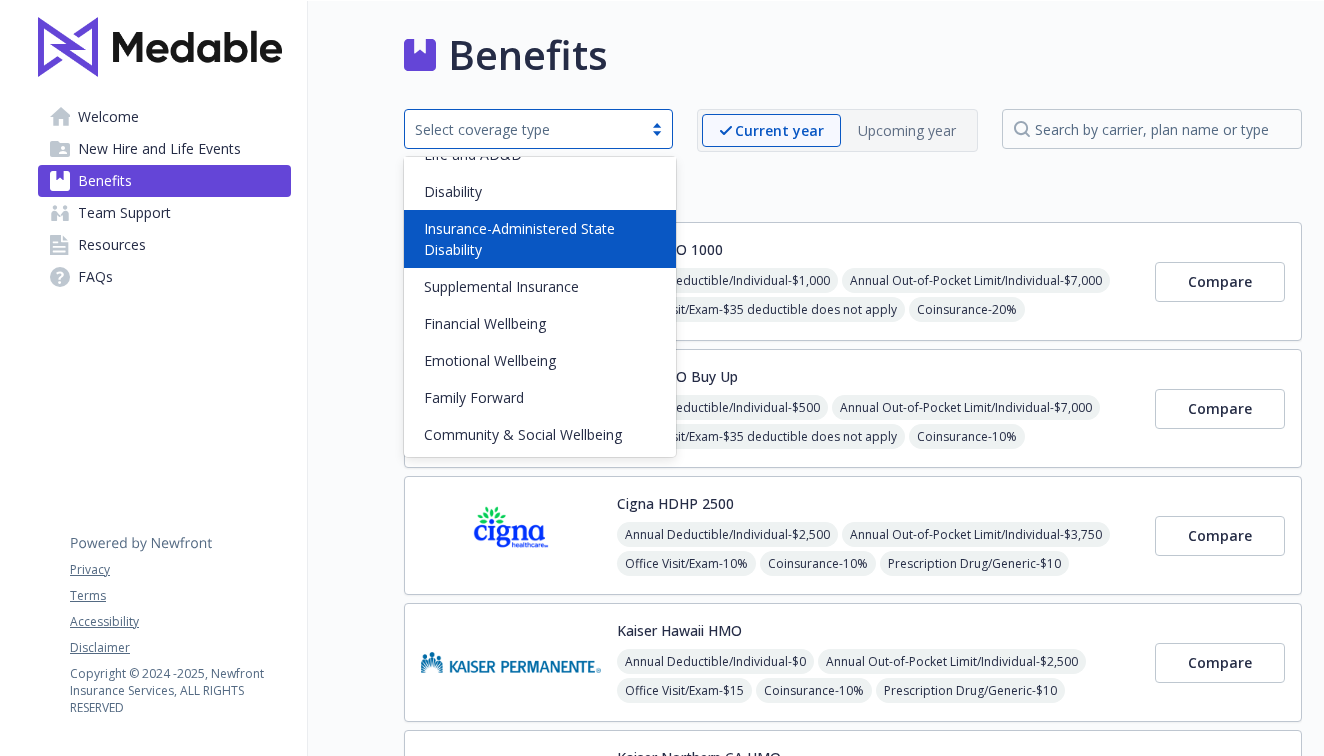 scroll, scrollTop: 99, scrollLeft: 0, axis: vertical 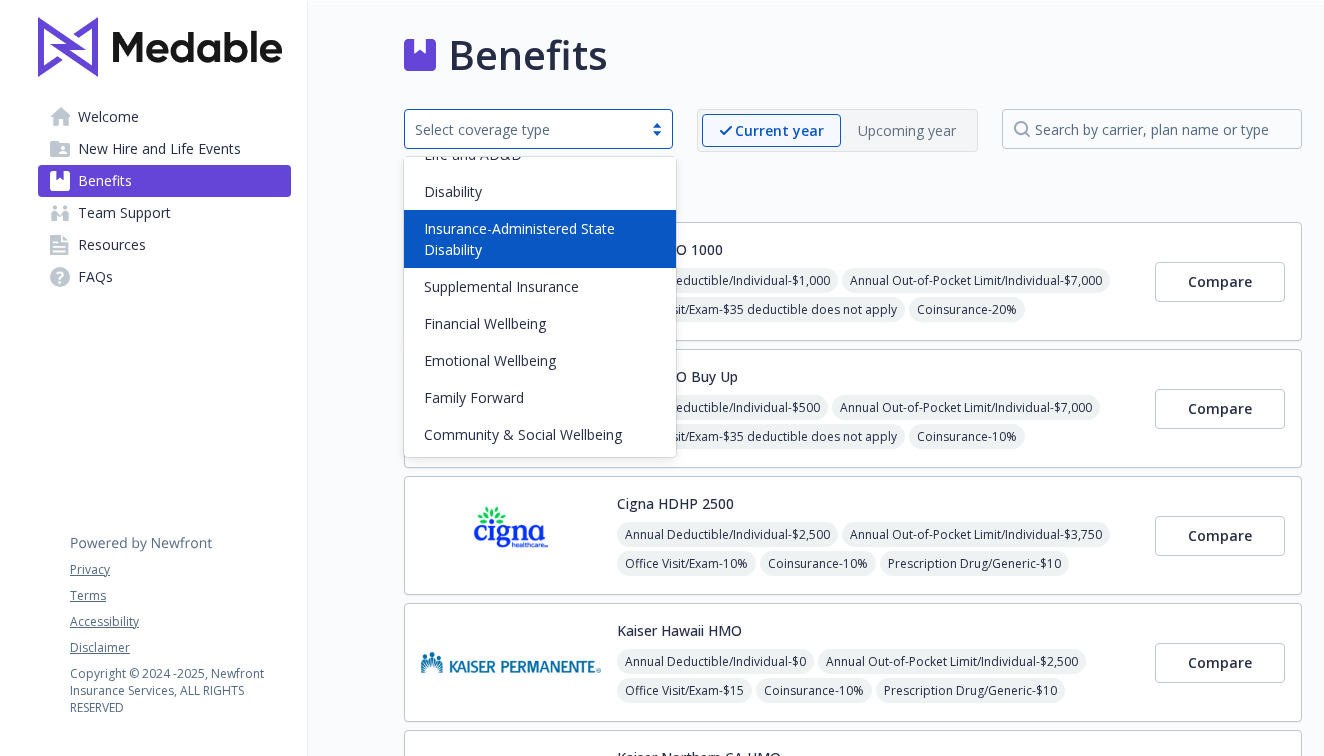 click on "Medical" at bounding box center (853, 191) 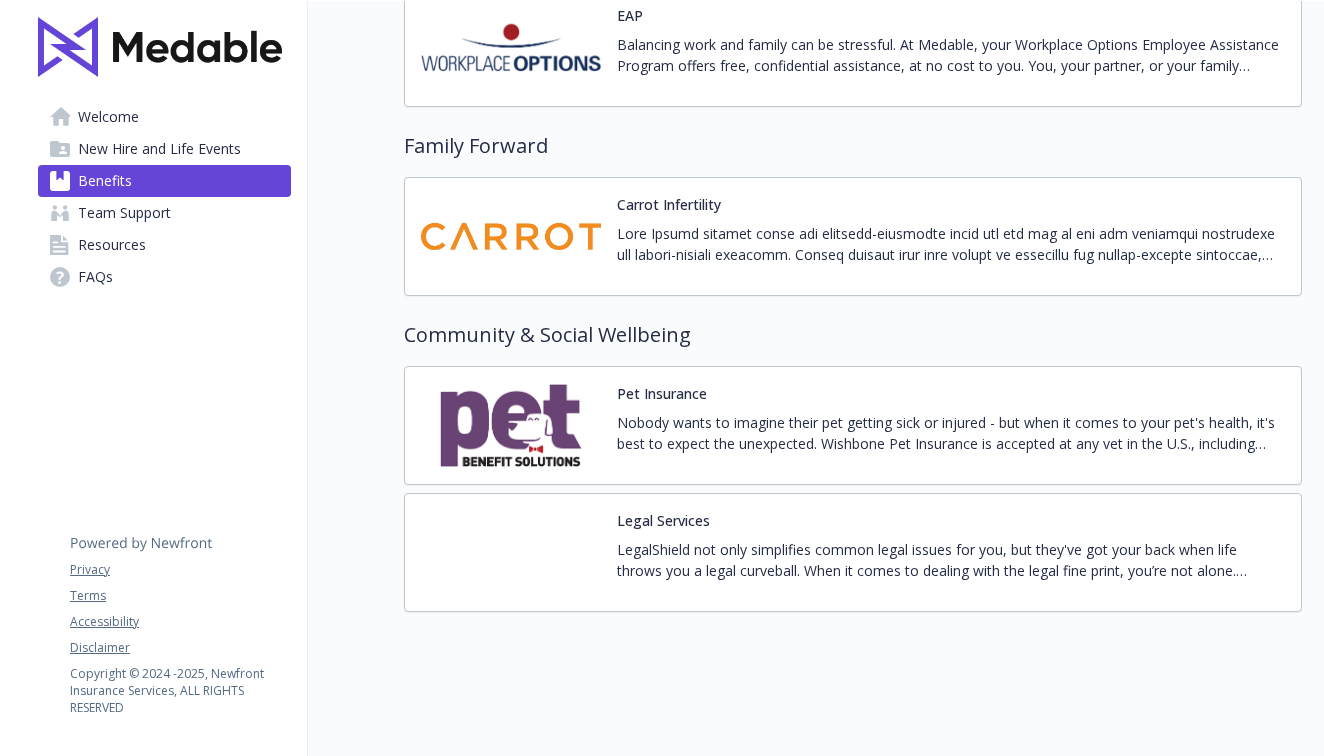 scroll, scrollTop: 4098, scrollLeft: 0, axis: vertical 